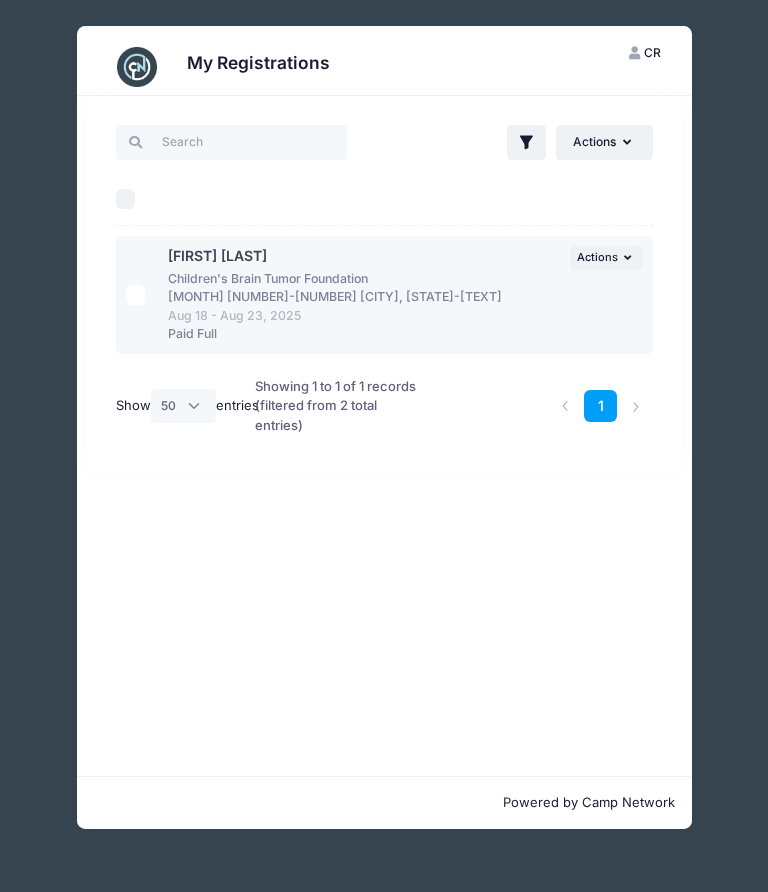 select on "50" 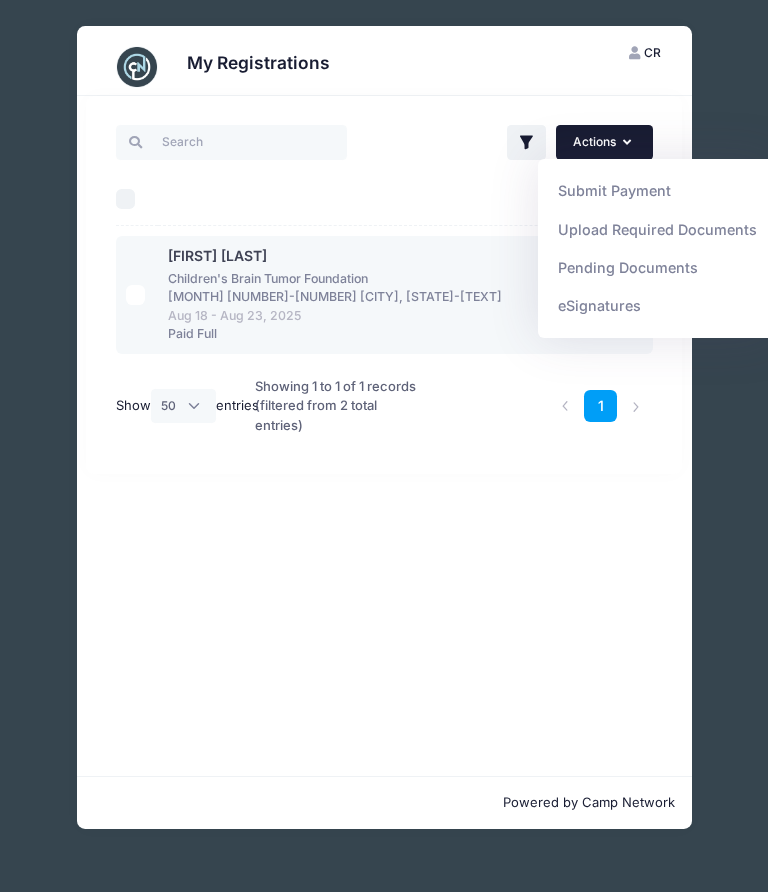 click on "Upload Required Documents" at bounding box center (657, 229) 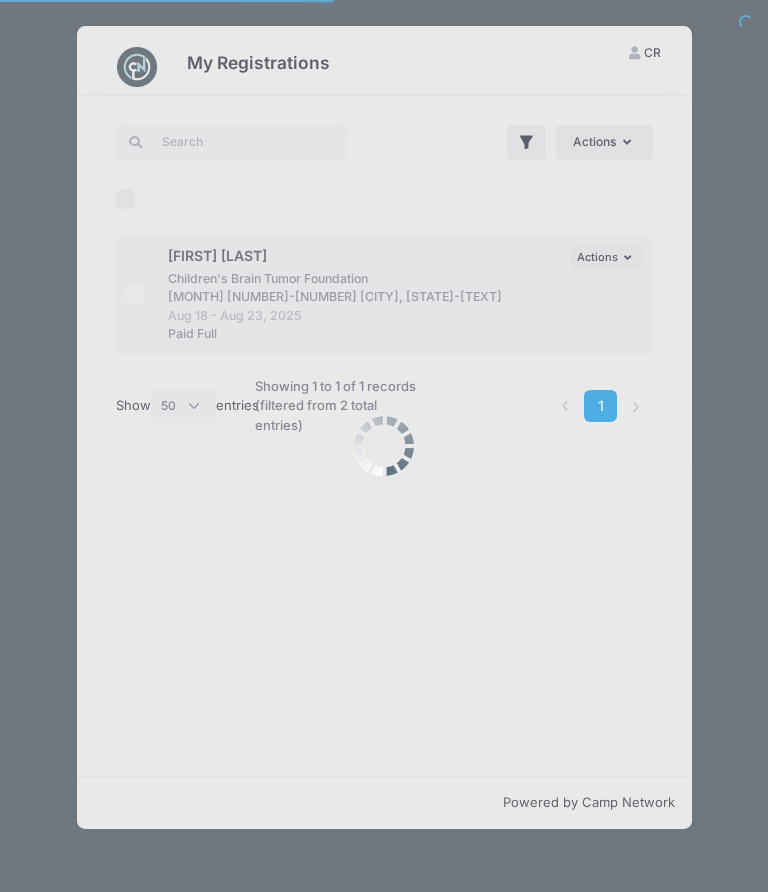 select on "50" 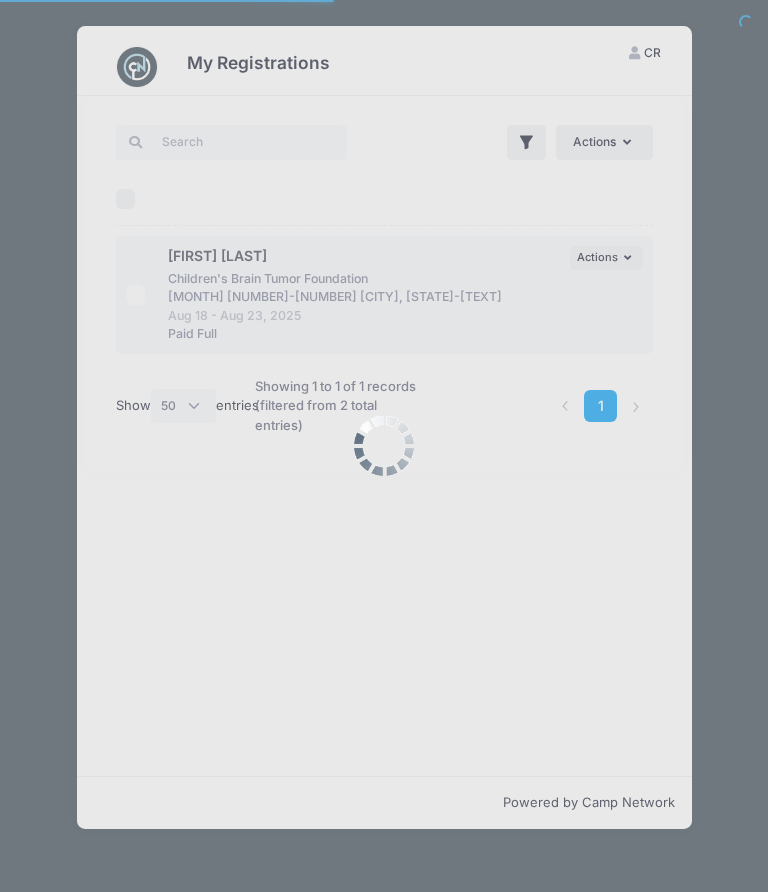 scroll, scrollTop: 0, scrollLeft: 0, axis: both 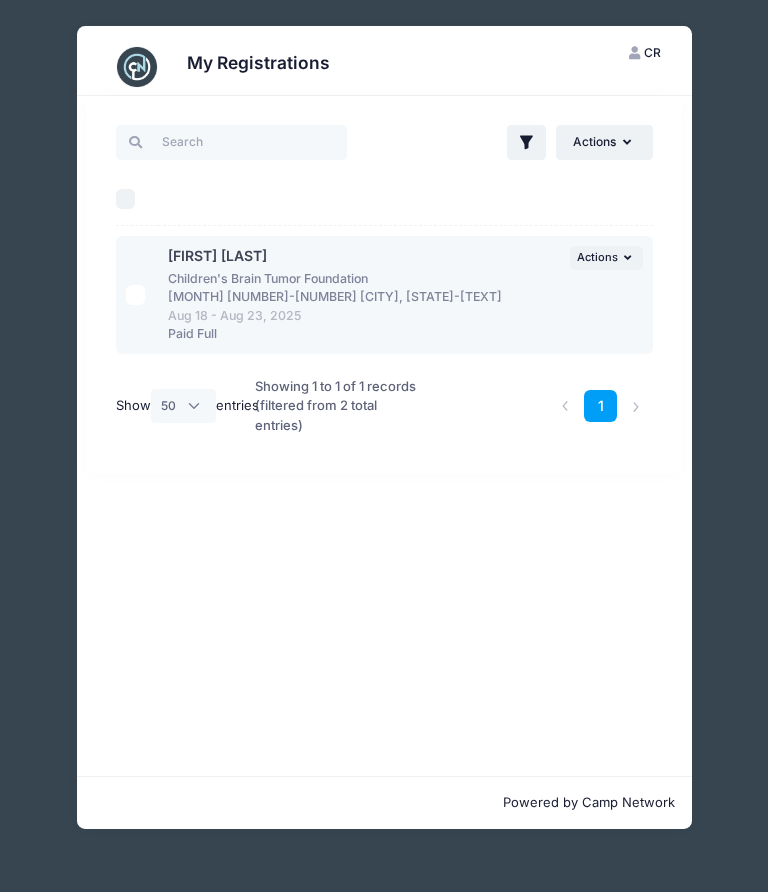 click at bounding box center [636, 406] 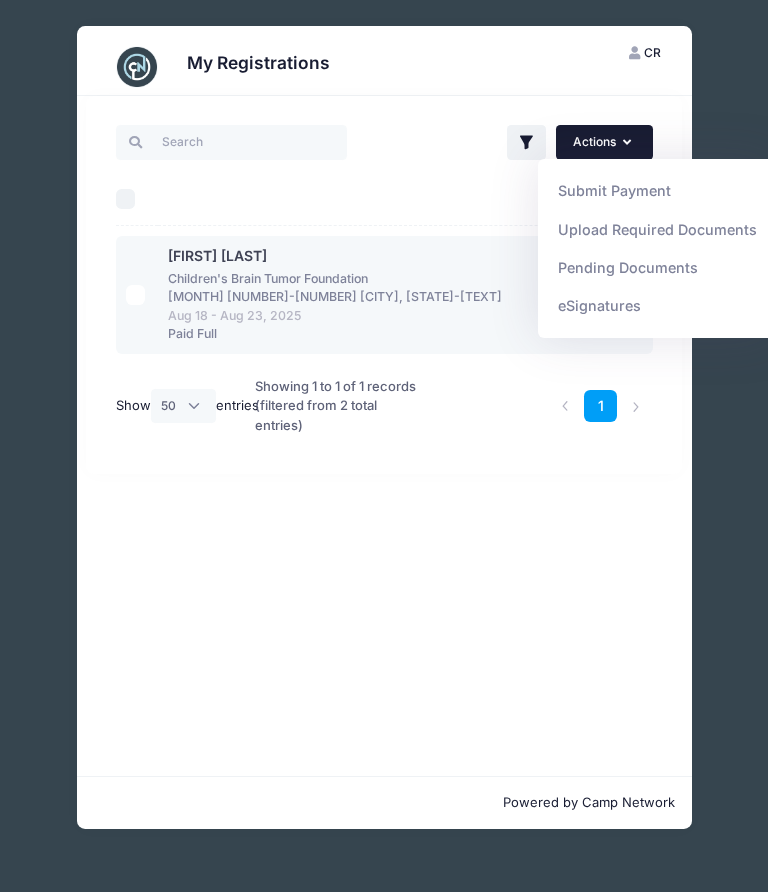 click on "Pending Documents" at bounding box center (657, 268) 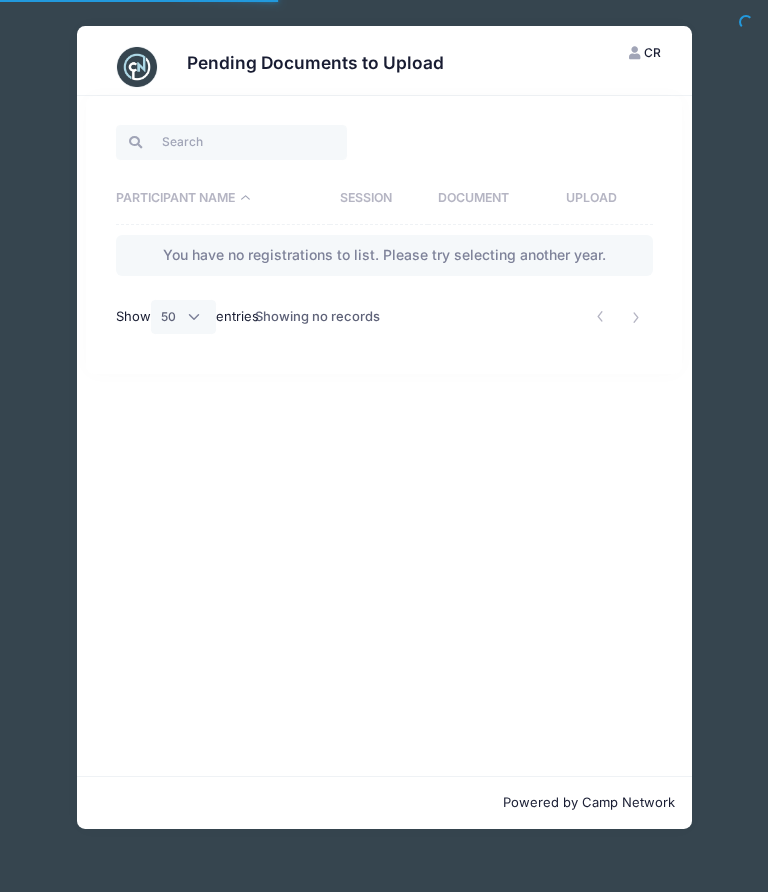 select on "50" 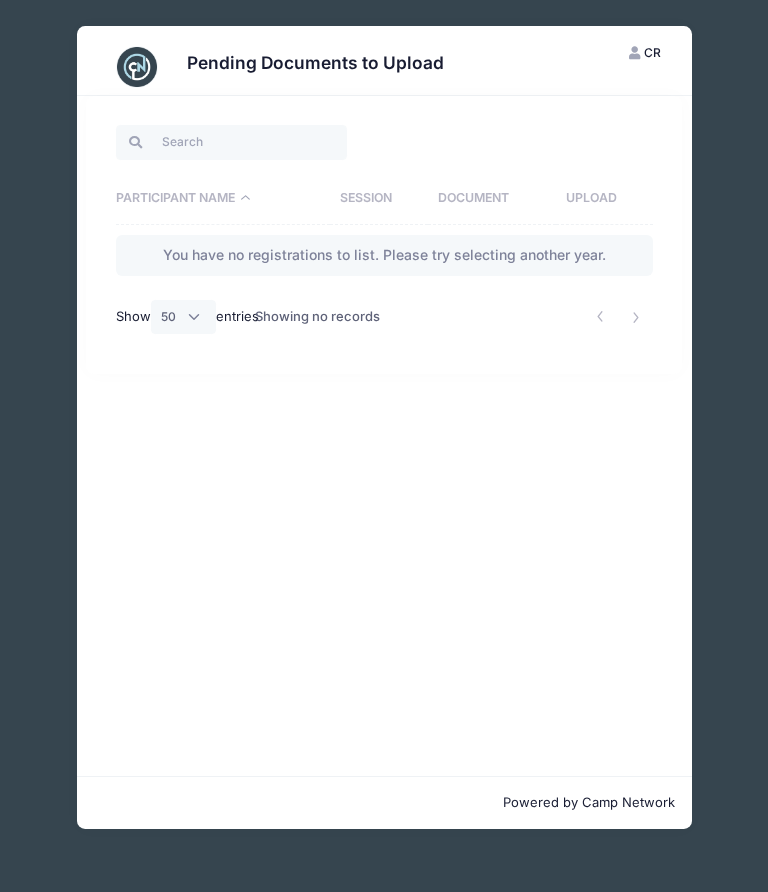 click on "Showing no records" at bounding box center (317, 317) 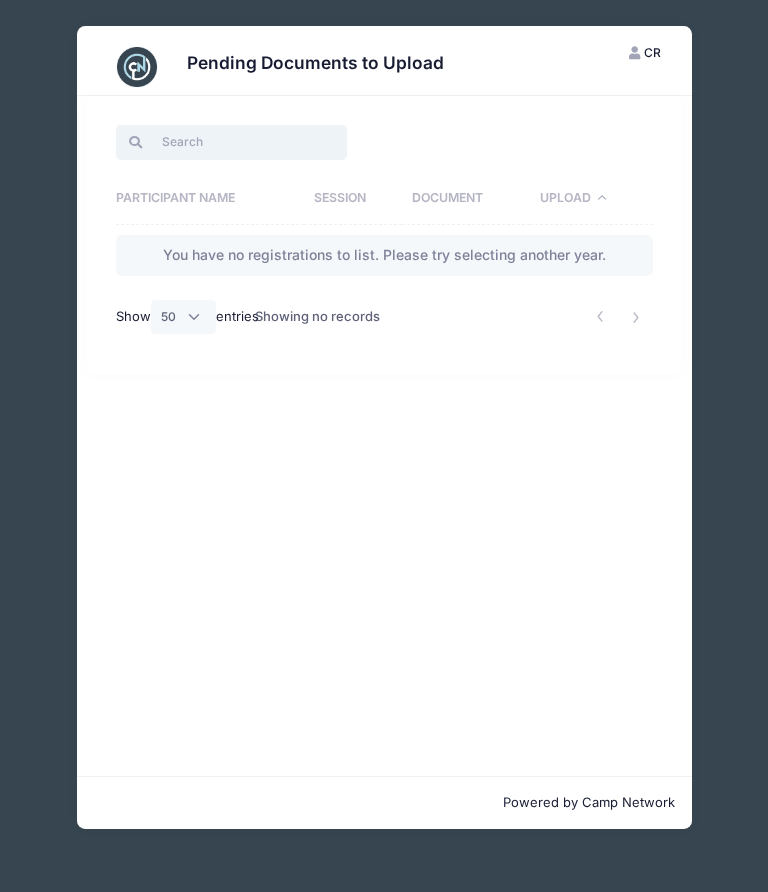 click at bounding box center (231, 142) 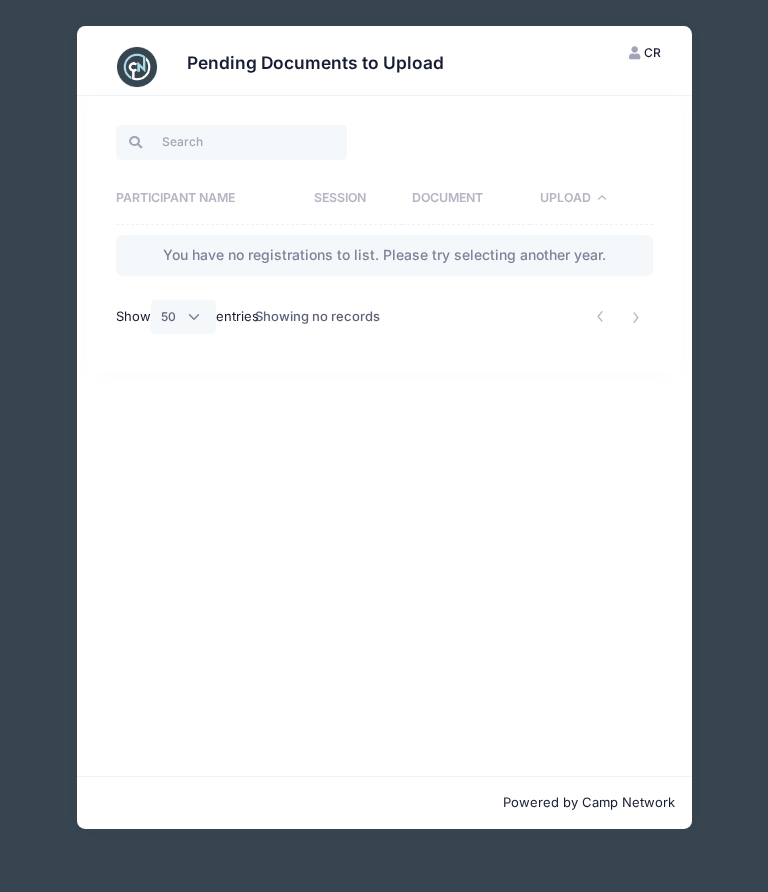 click on "CR" at bounding box center (652, 52) 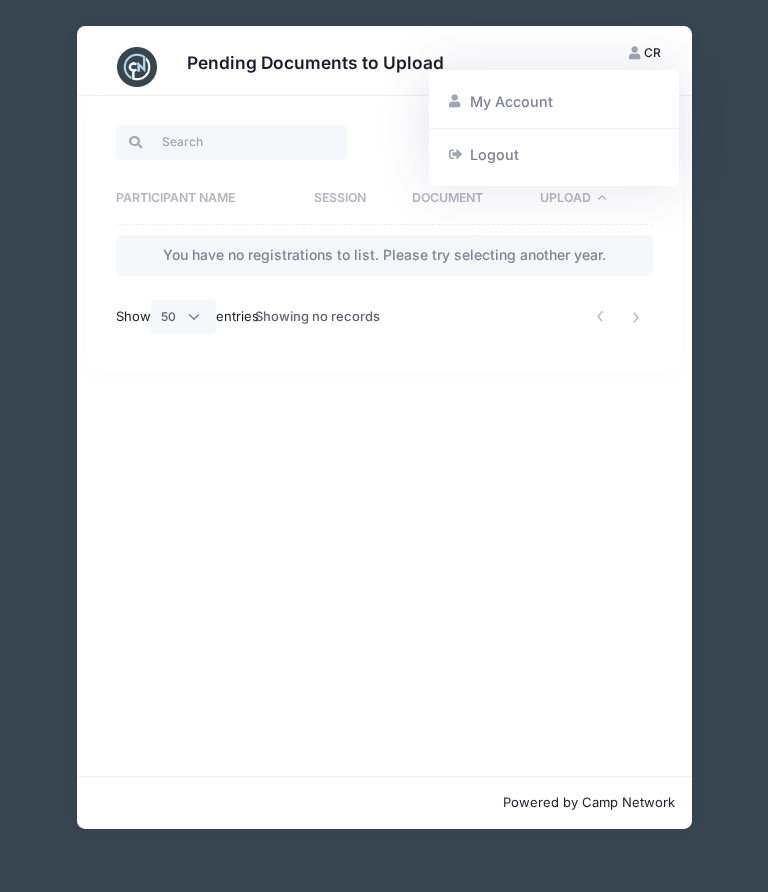 click on "My Account" at bounding box center [554, 102] 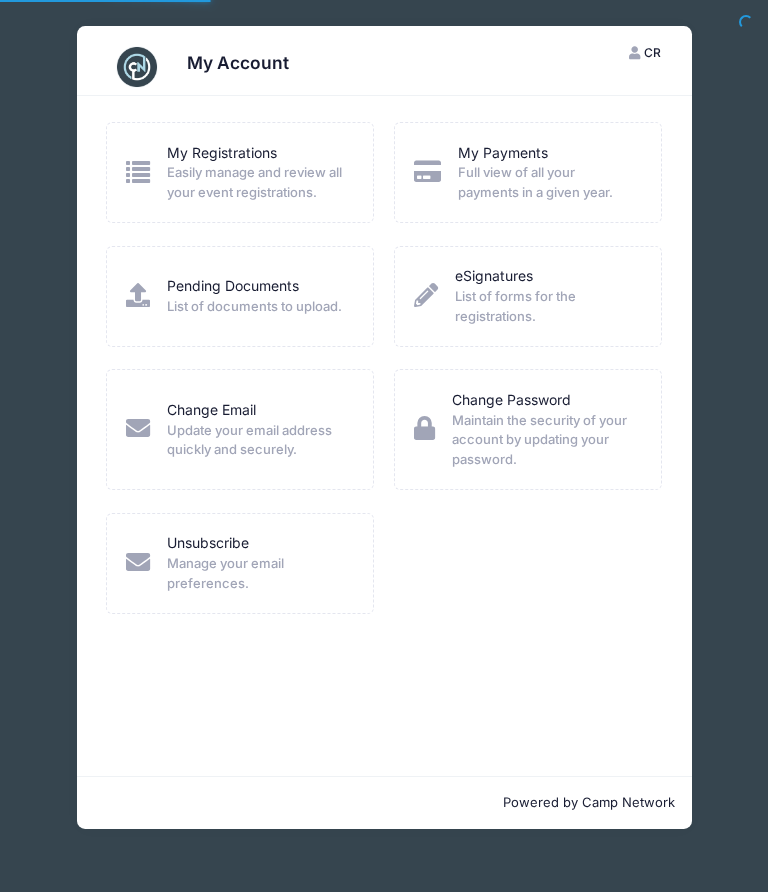 scroll, scrollTop: 0, scrollLeft: 0, axis: both 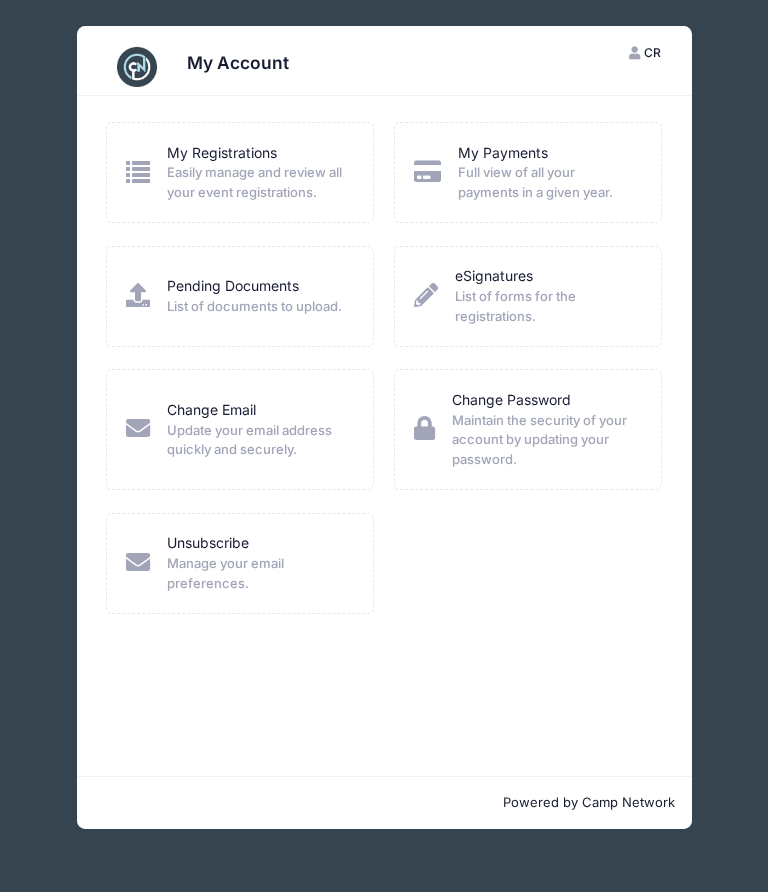 click on "Pending Documents" at bounding box center (233, 285) 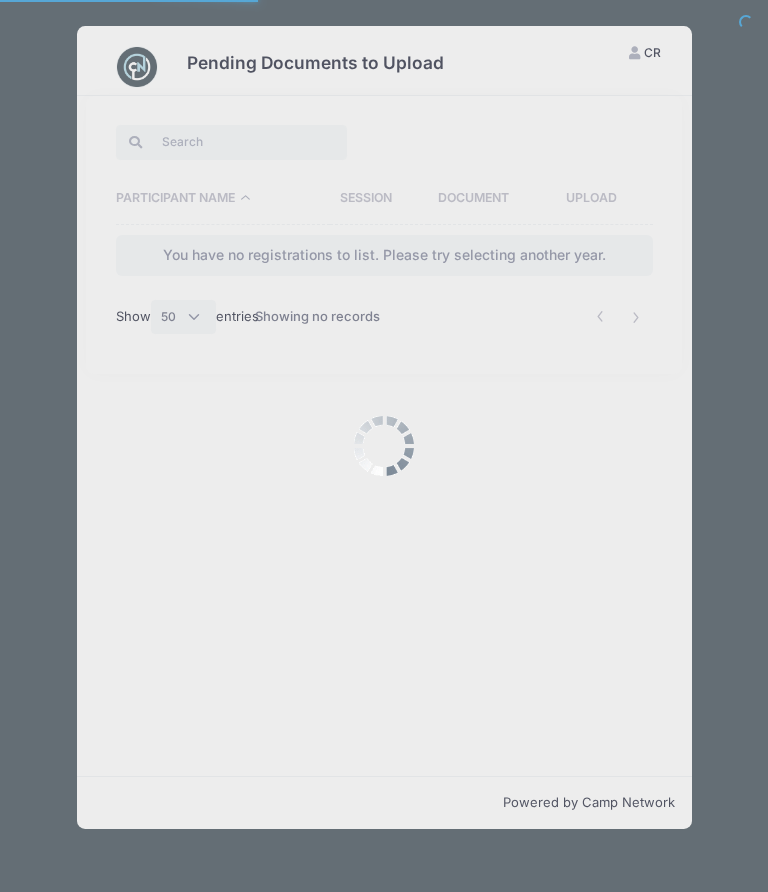 scroll, scrollTop: 0, scrollLeft: 0, axis: both 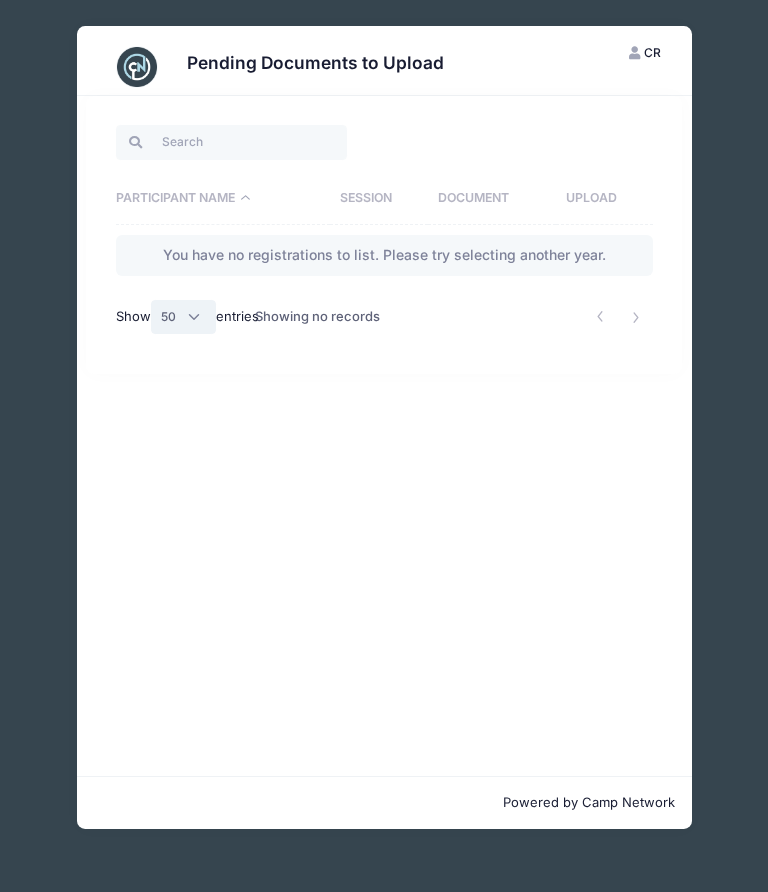 click on "All 10 25 50" at bounding box center (184, 317) 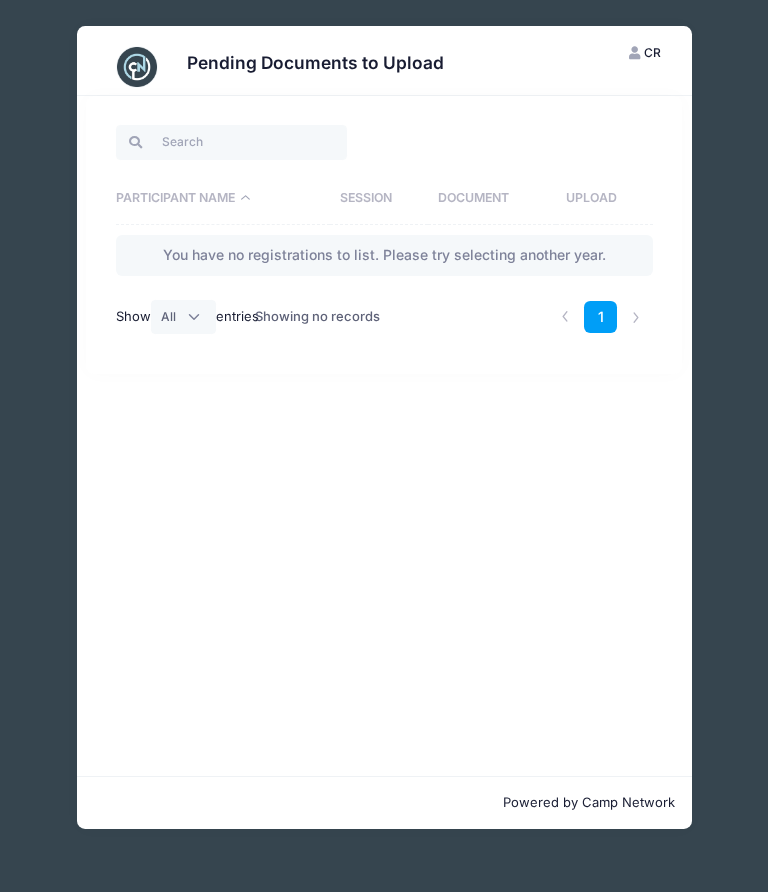 click at bounding box center [636, 317] 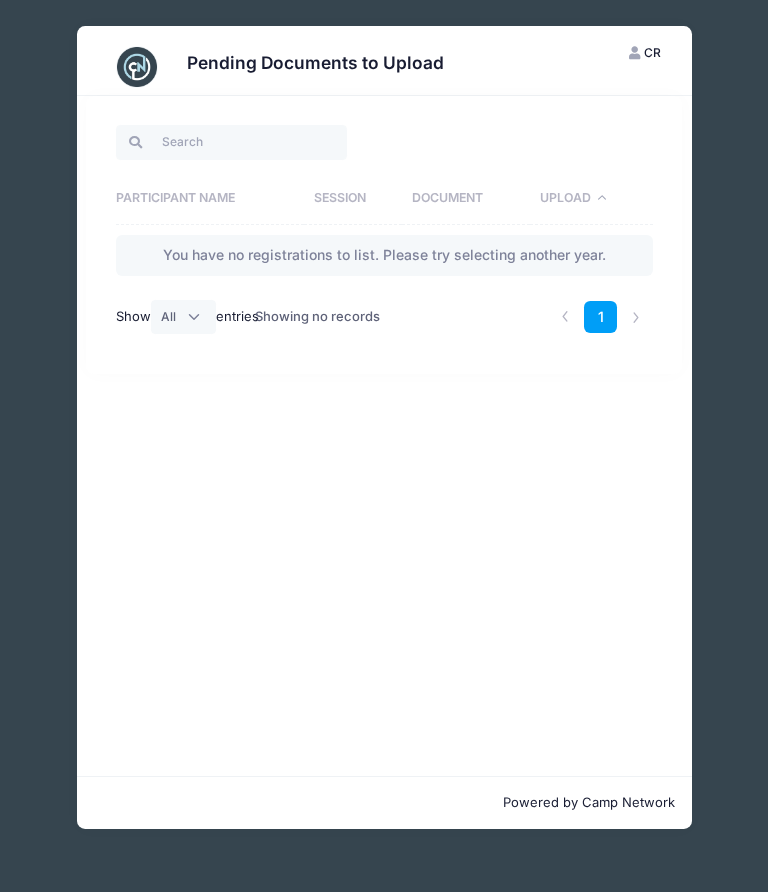 click on "Upload" at bounding box center [591, 199] 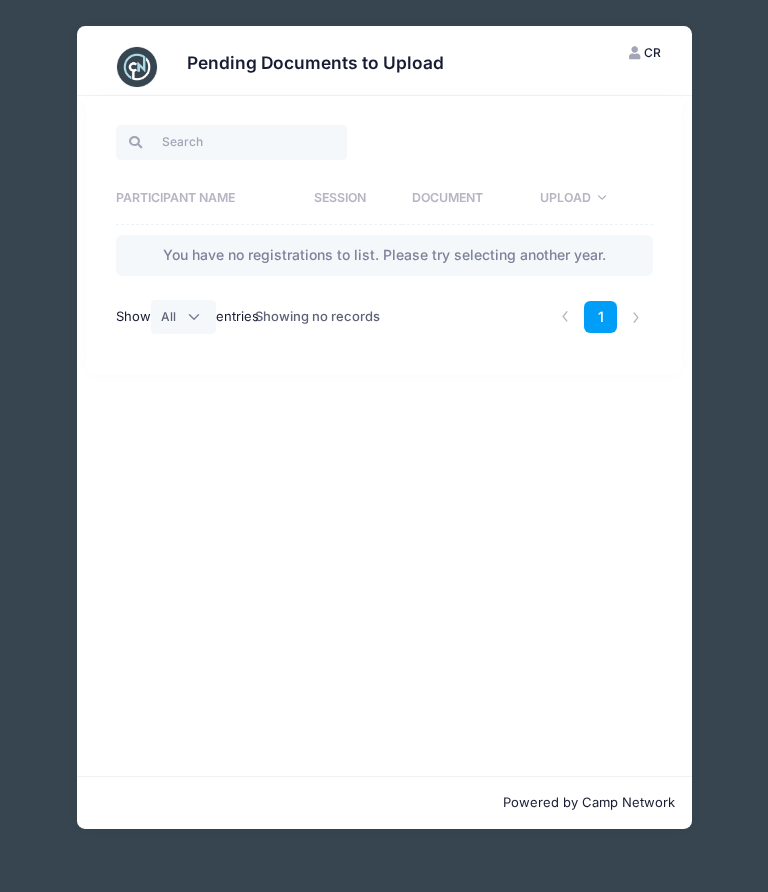 click on "Upload" at bounding box center (591, 199) 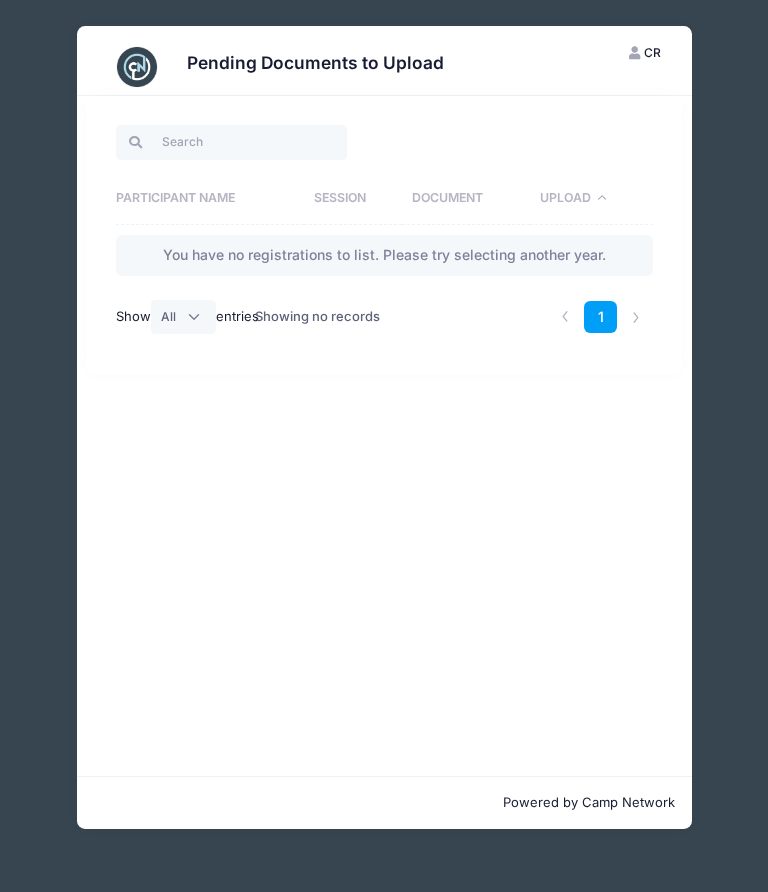 click at bounding box center (636, 317) 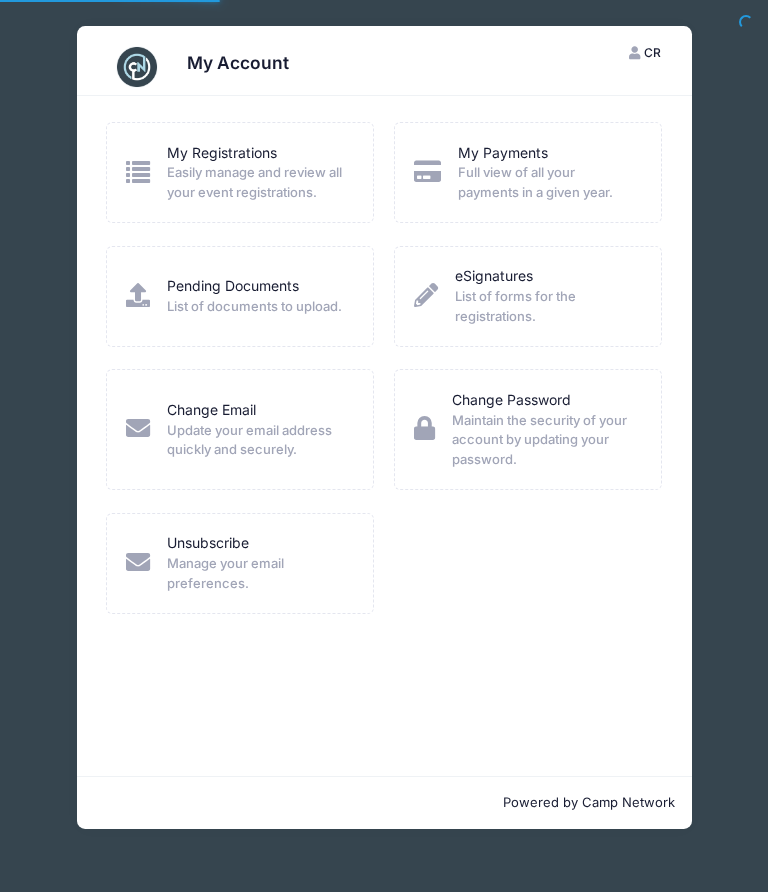 scroll, scrollTop: 0, scrollLeft: 0, axis: both 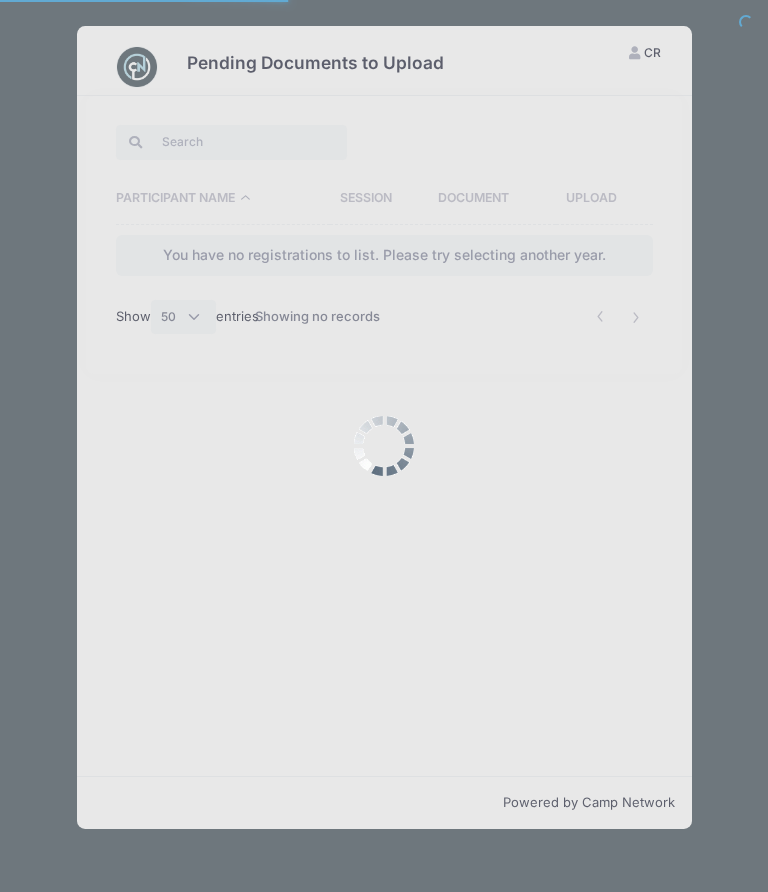 select on "50" 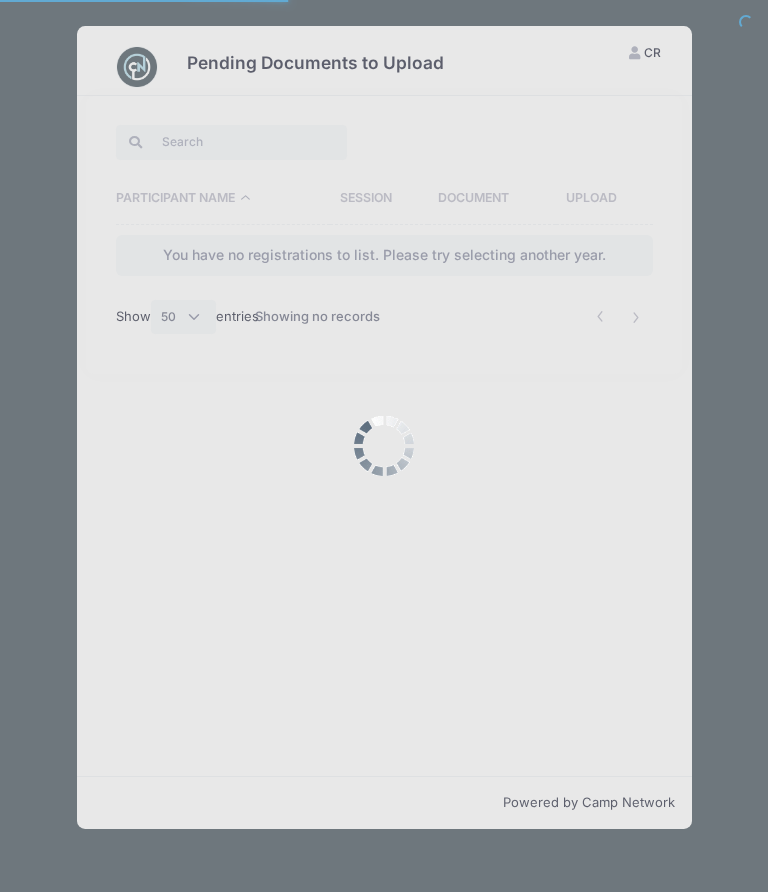 scroll, scrollTop: 0, scrollLeft: 0, axis: both 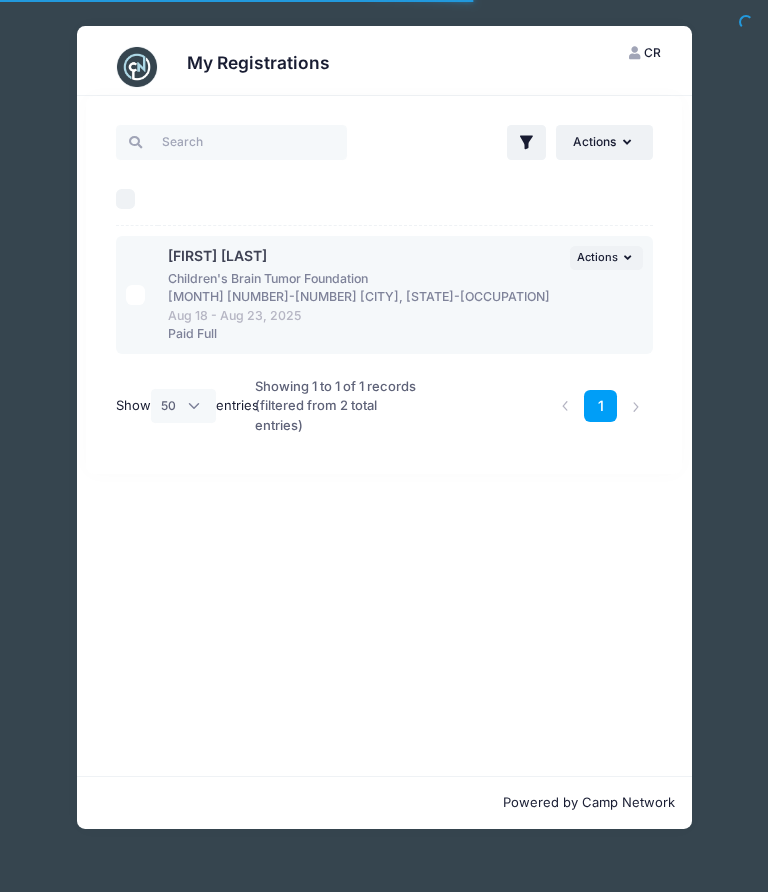 select on "50" 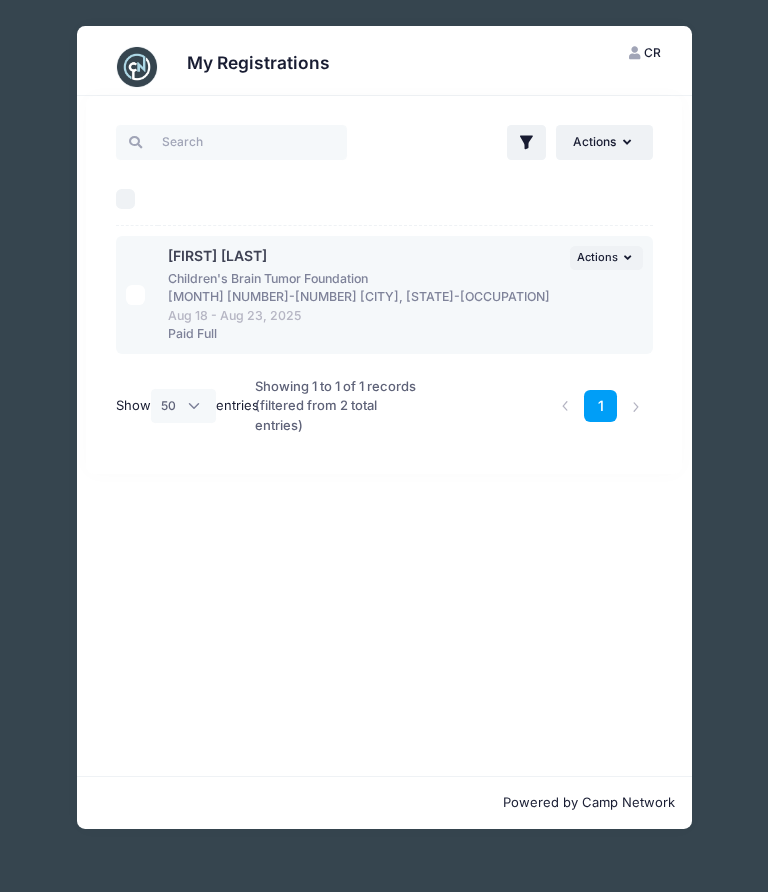 click on "Actions" at bounding box center [597, 257] 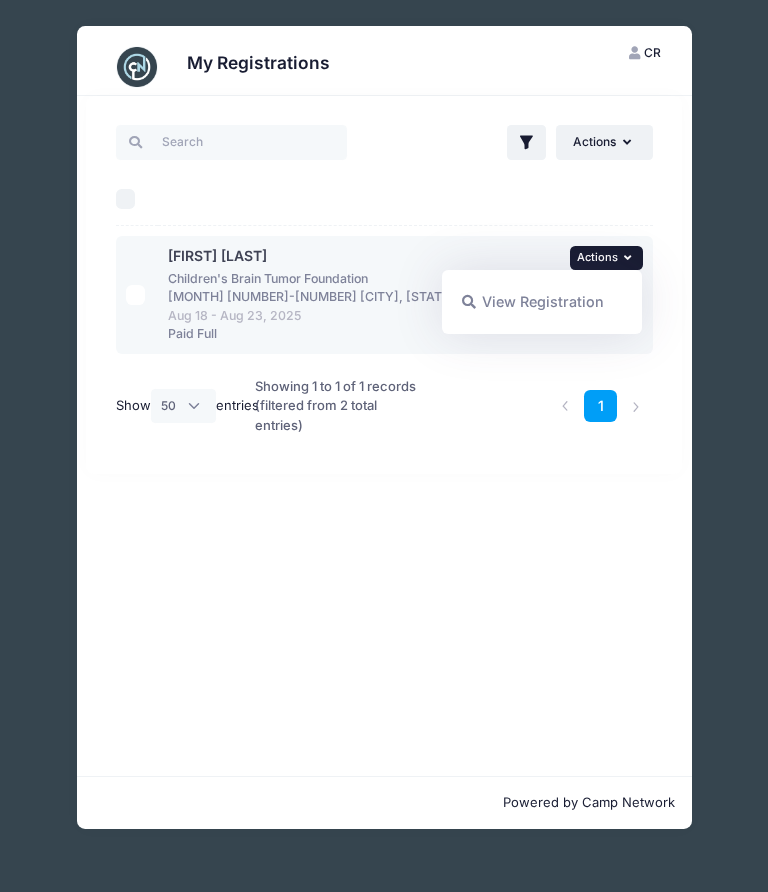 click on "View Registration" at bounding box center [542, 302] 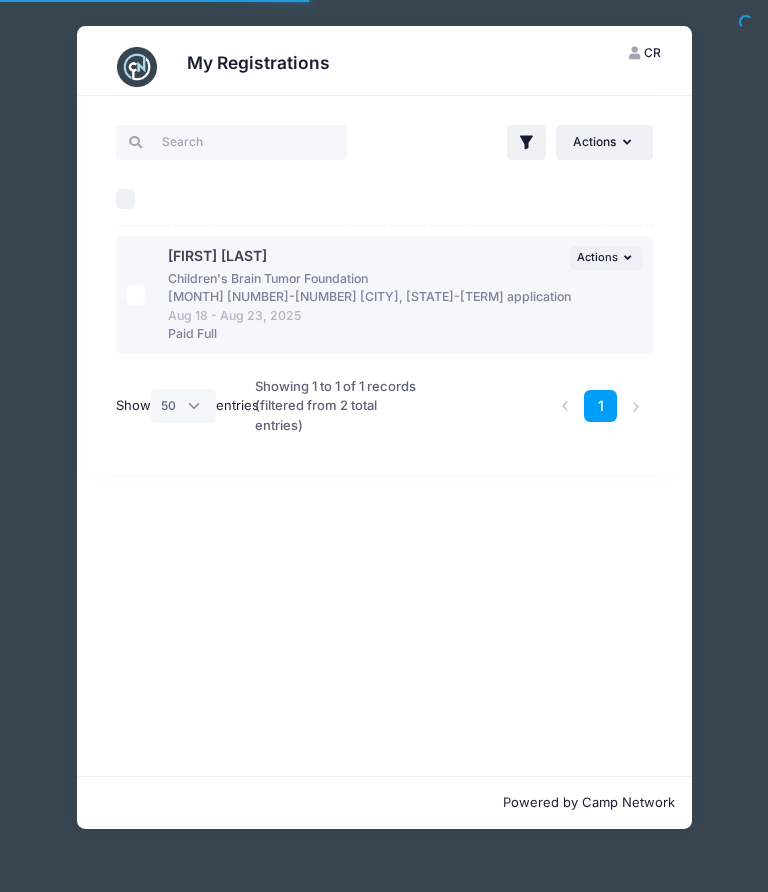 select on "50" 